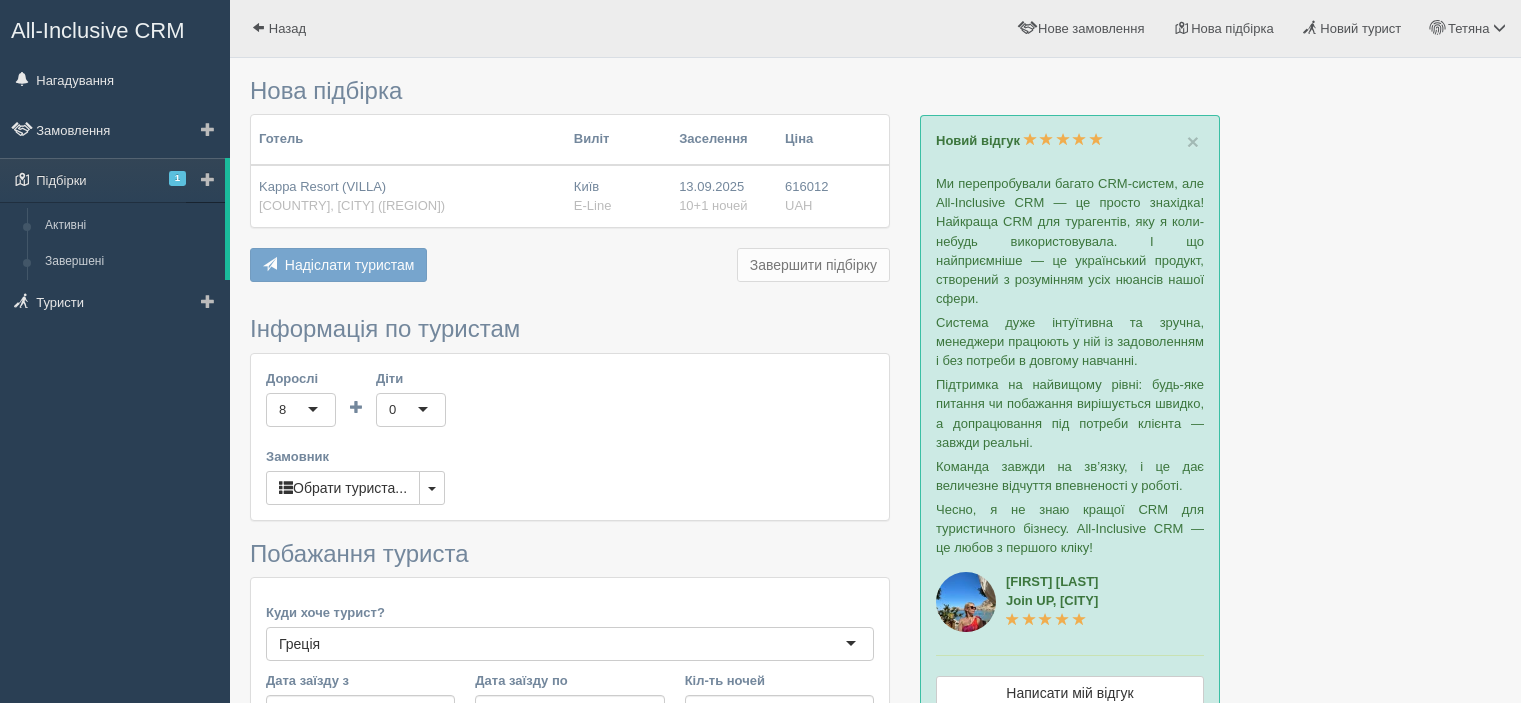 scroll, scrollTop: 0, scrollLeft: 0, axis: both 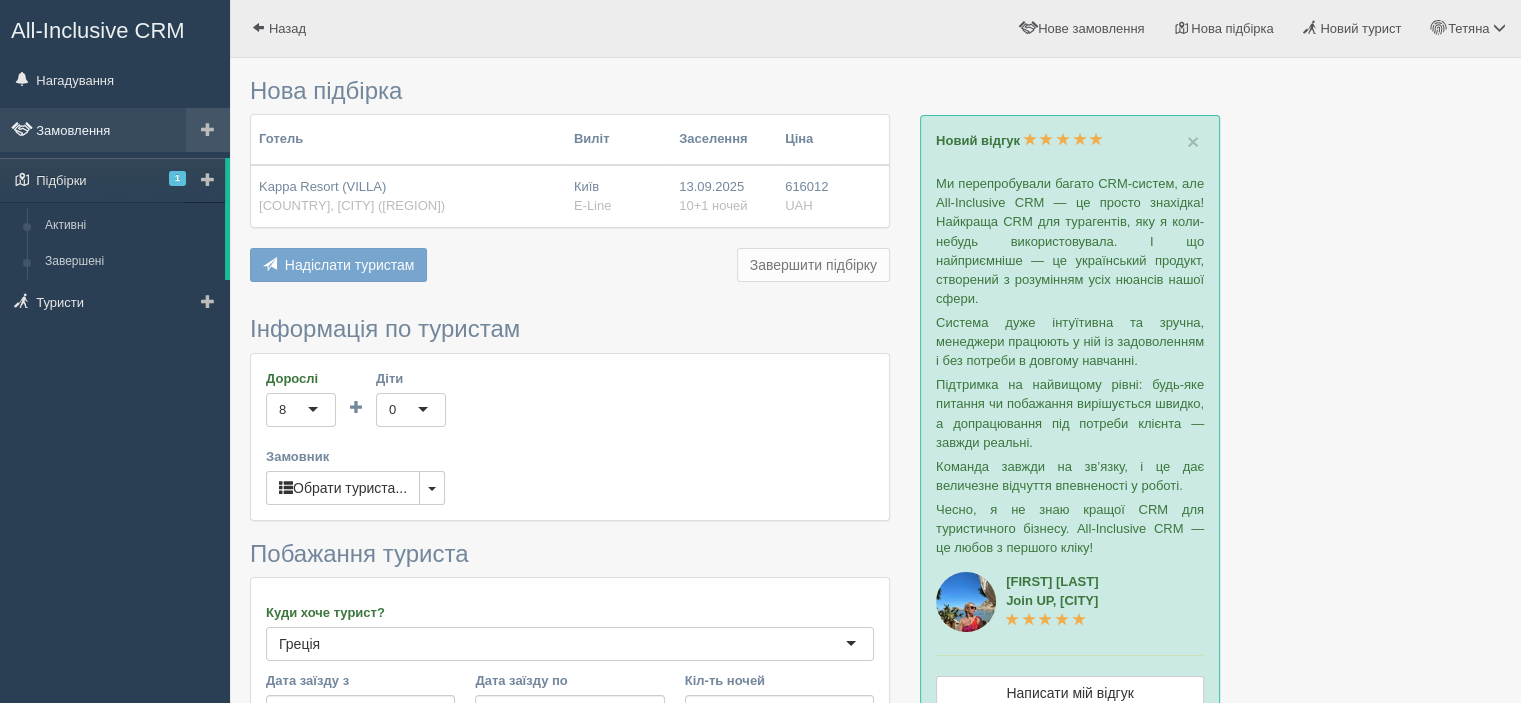click on "Замовлення" at bounding box center (115, 130) 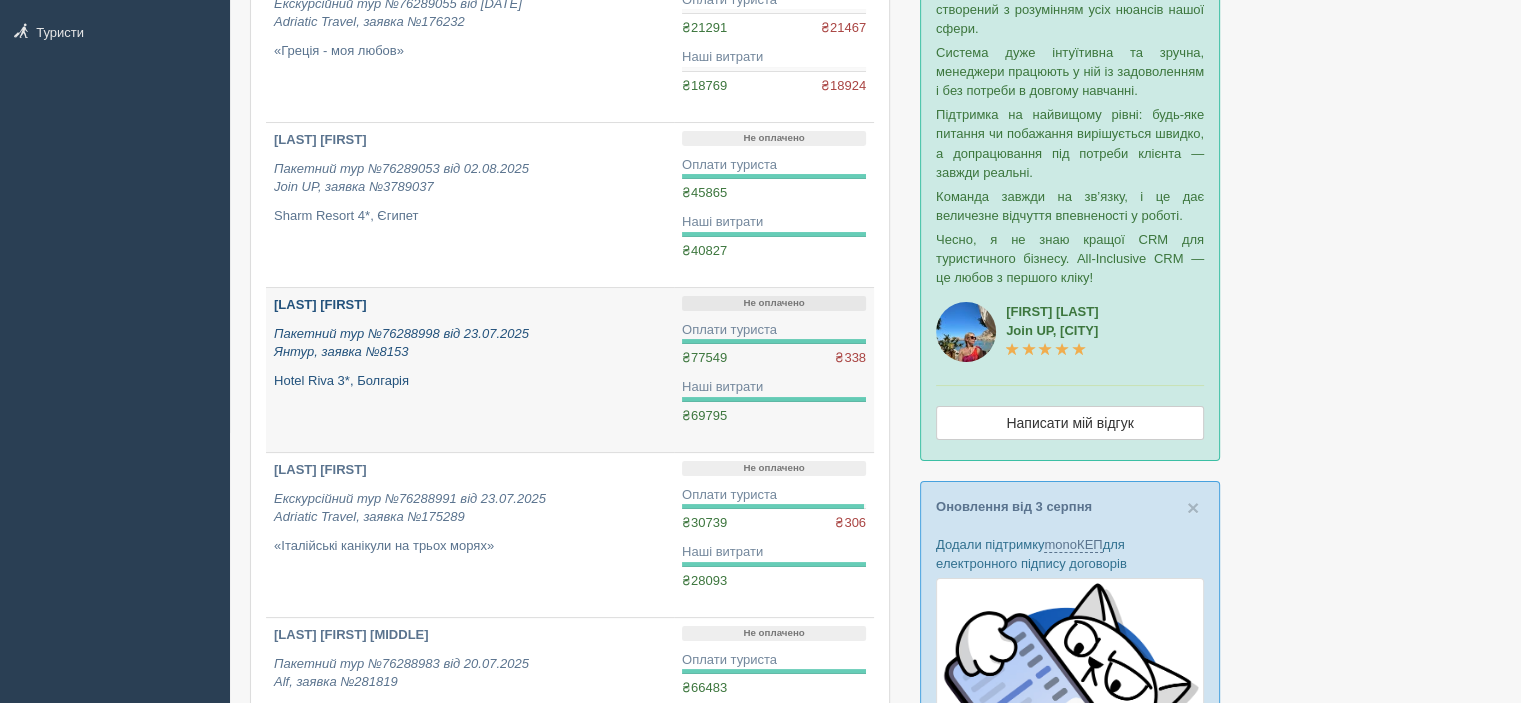 scroll, scrollTop: 300, scrollLeft: 0, axis: vertical 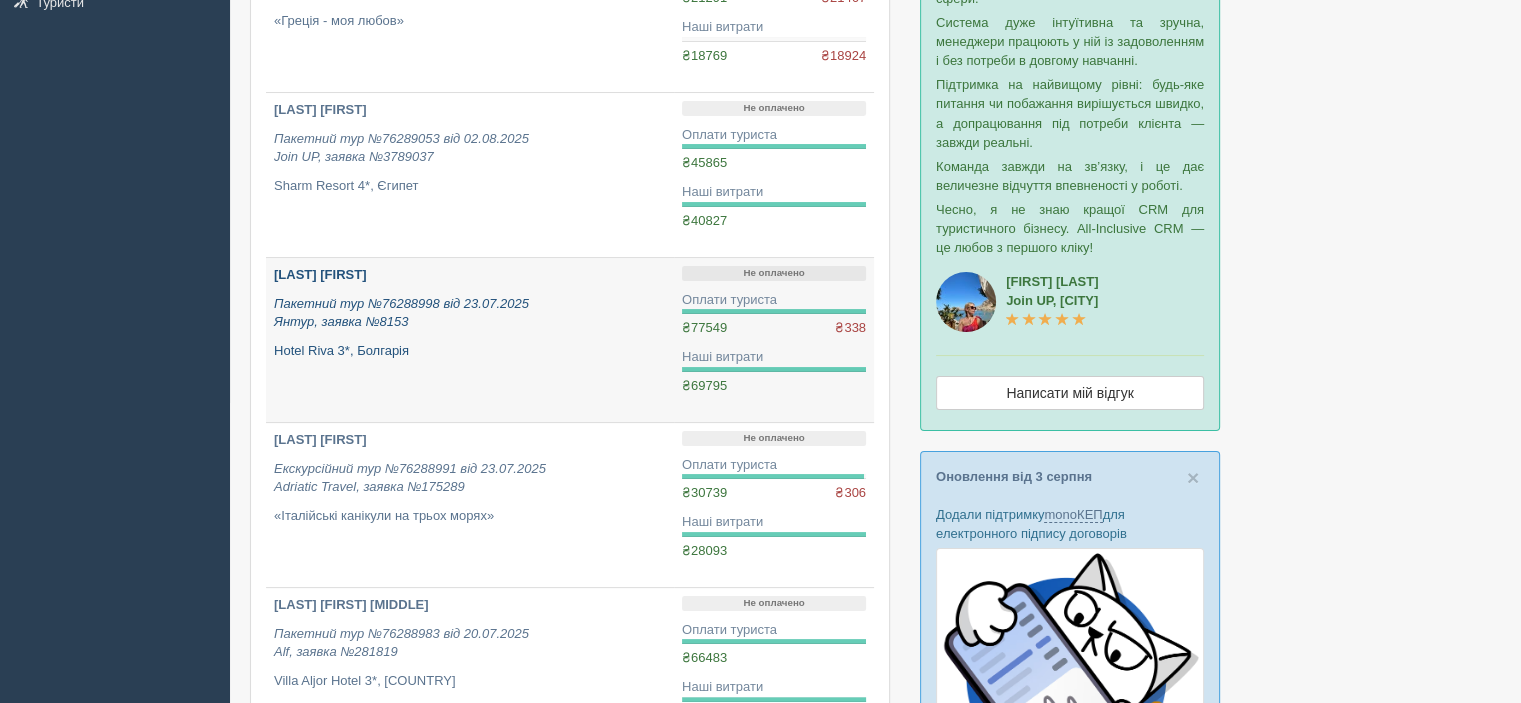 click on "[LAST] [FIRST]" at bounding box center (320, 274) 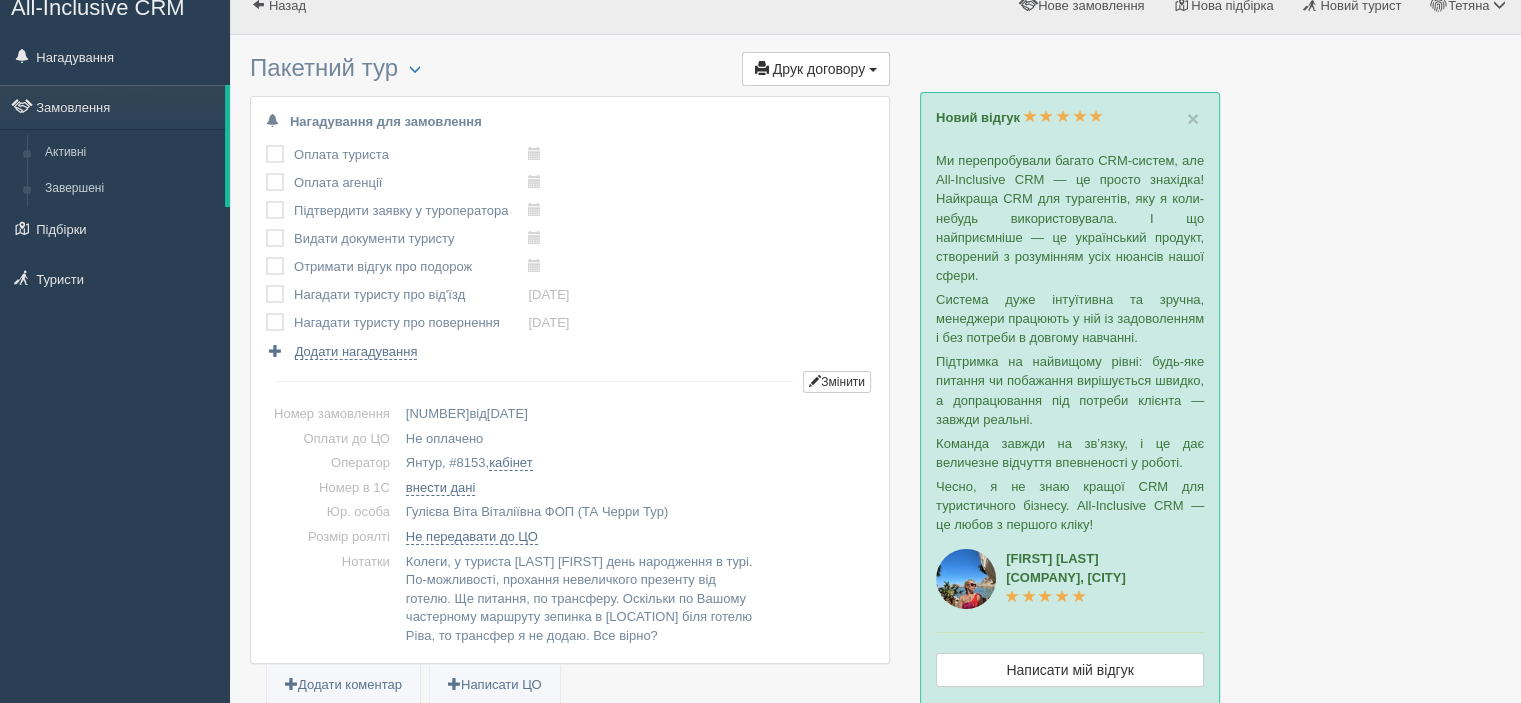 scroll, scrollTop: 0, scrollLeft: 0, axis: both 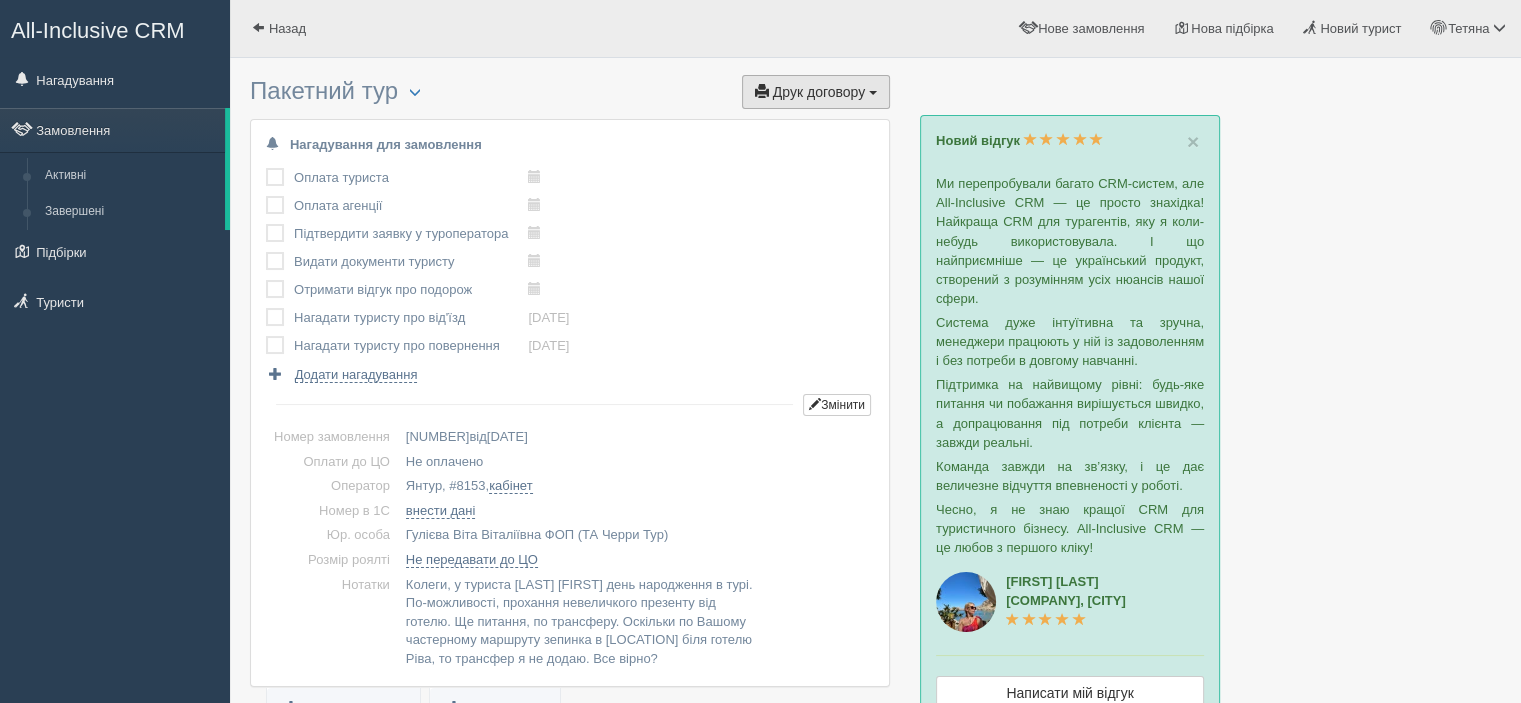 click on "Друк договору" at bounding box center [819, 92] 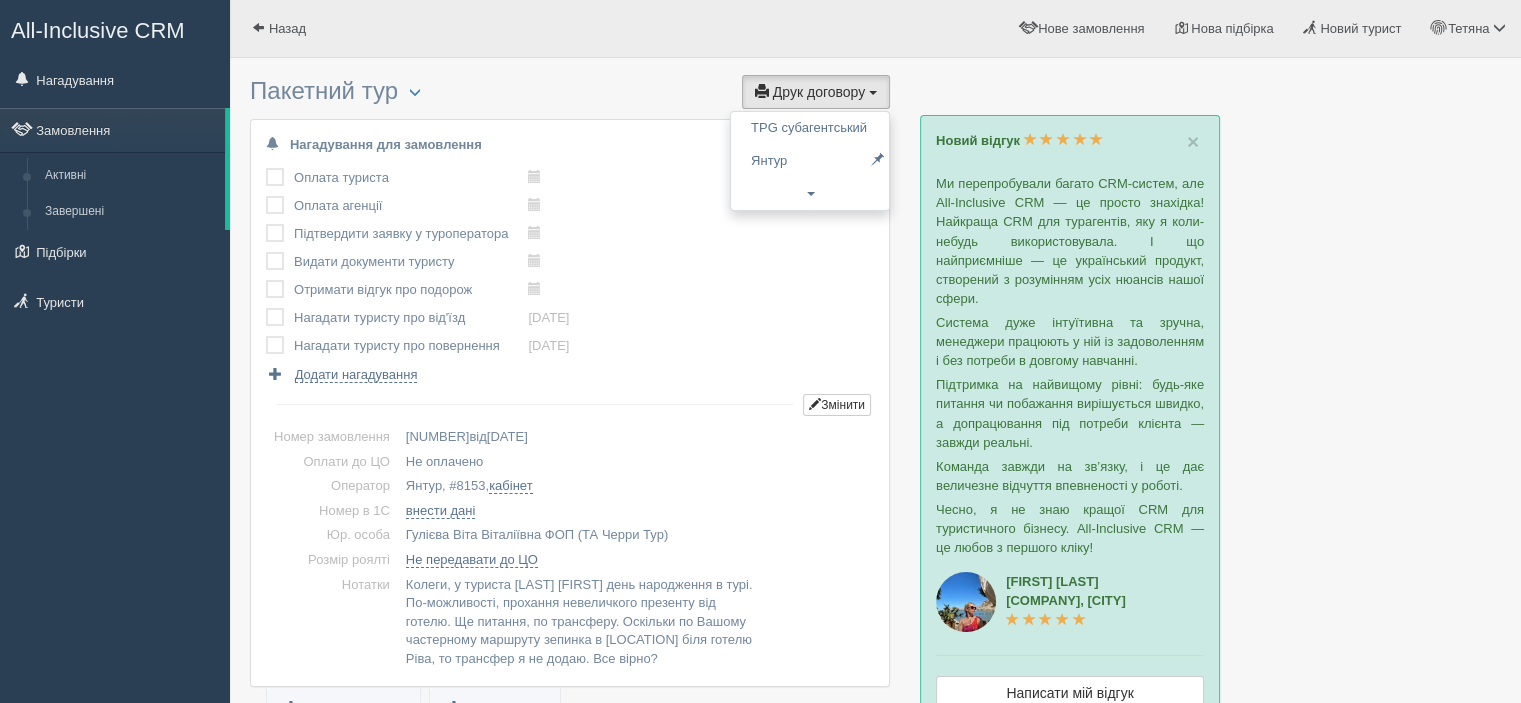 click on "76288998
від  23.07.2025" at bounding box center (636, 437) 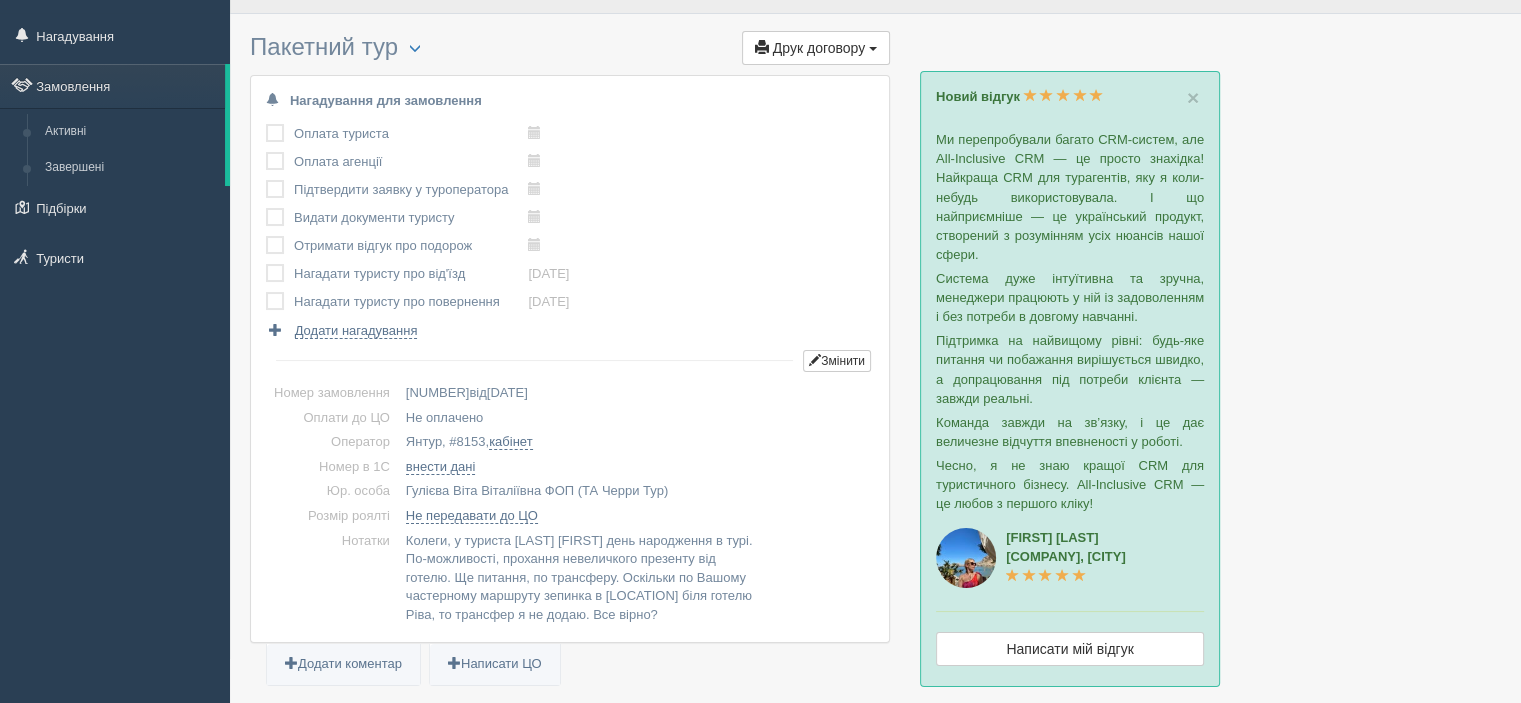 scroll, scrollTop: 0, scrollLeft: 0, axis: both 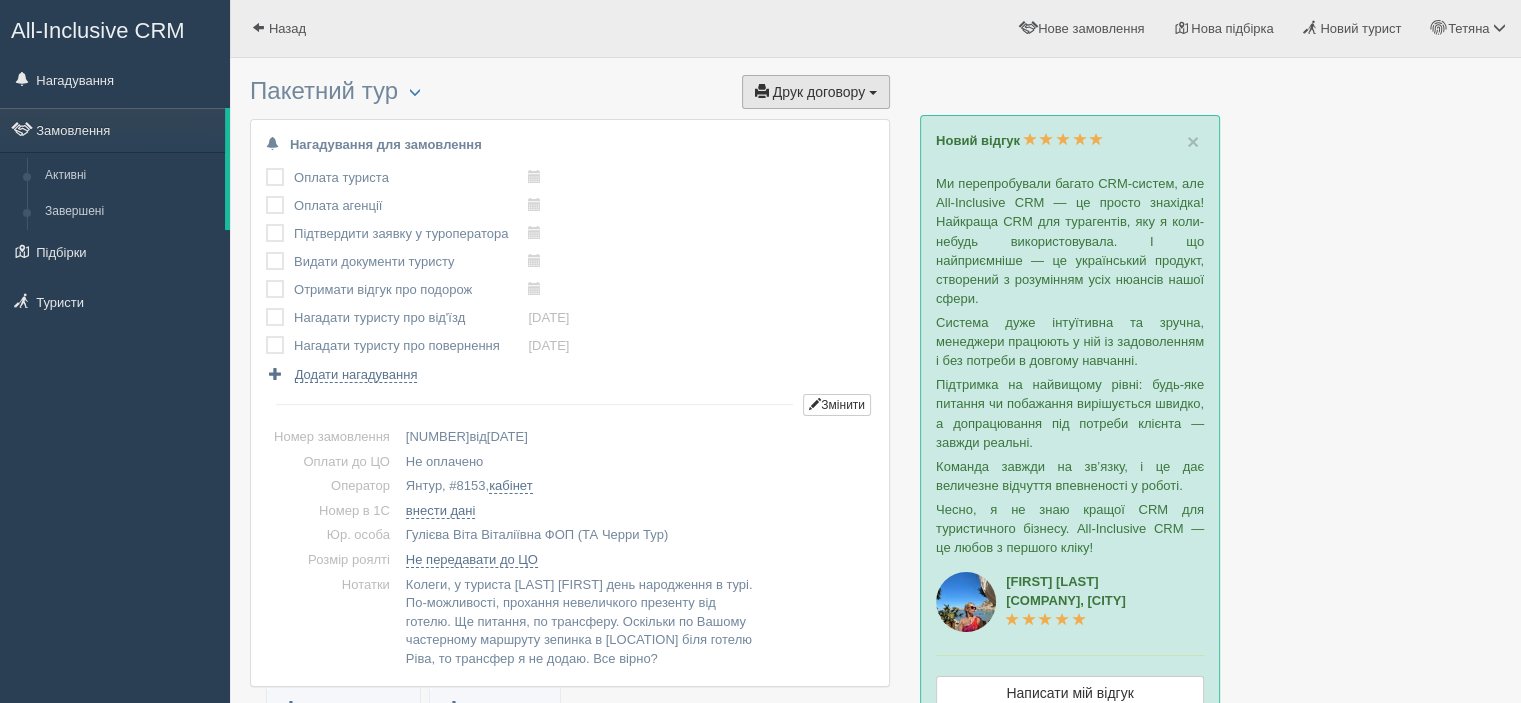 click on "Друк договору
Друк" at bounding box center [816, 92] 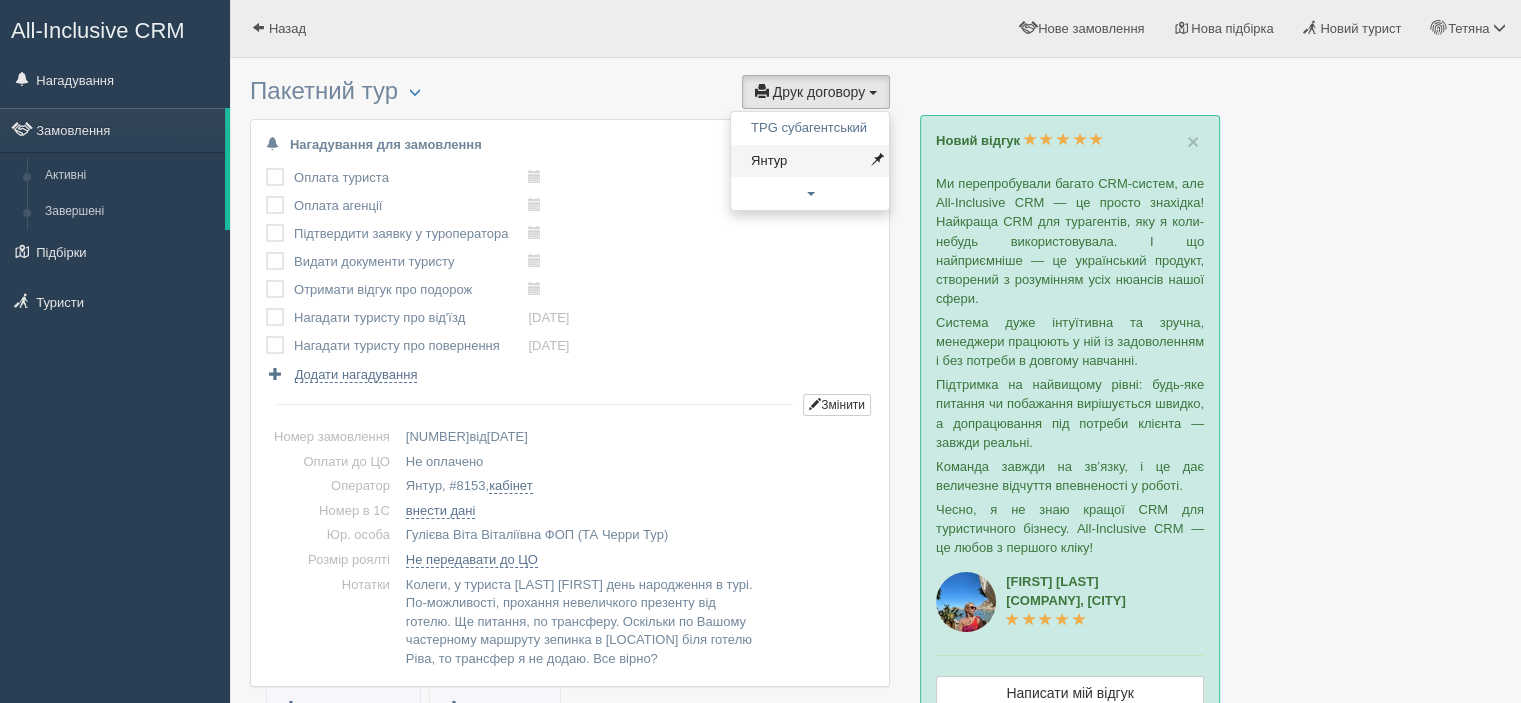 click on "Янтур" at bounding box center [810, 161] 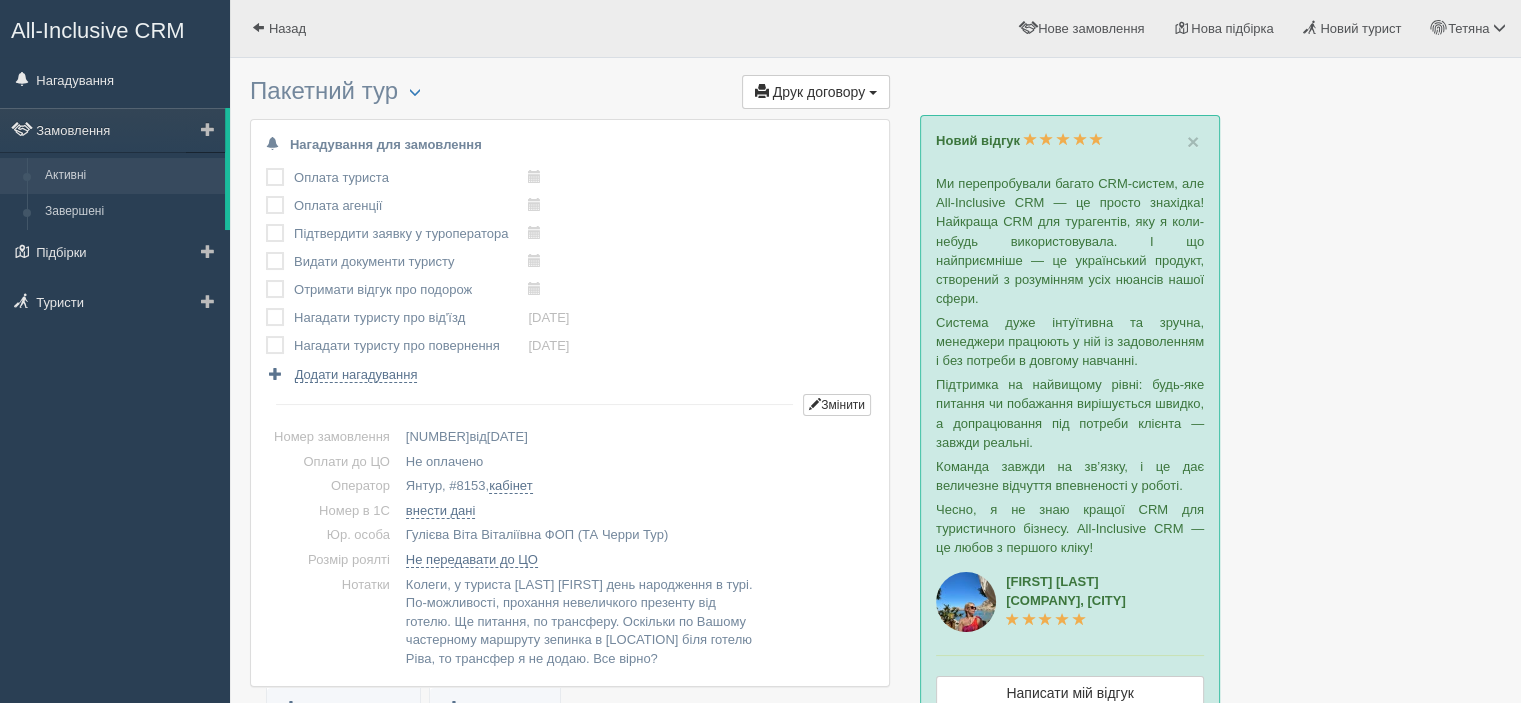 click on "Активні" at bounding box center (130, 176) 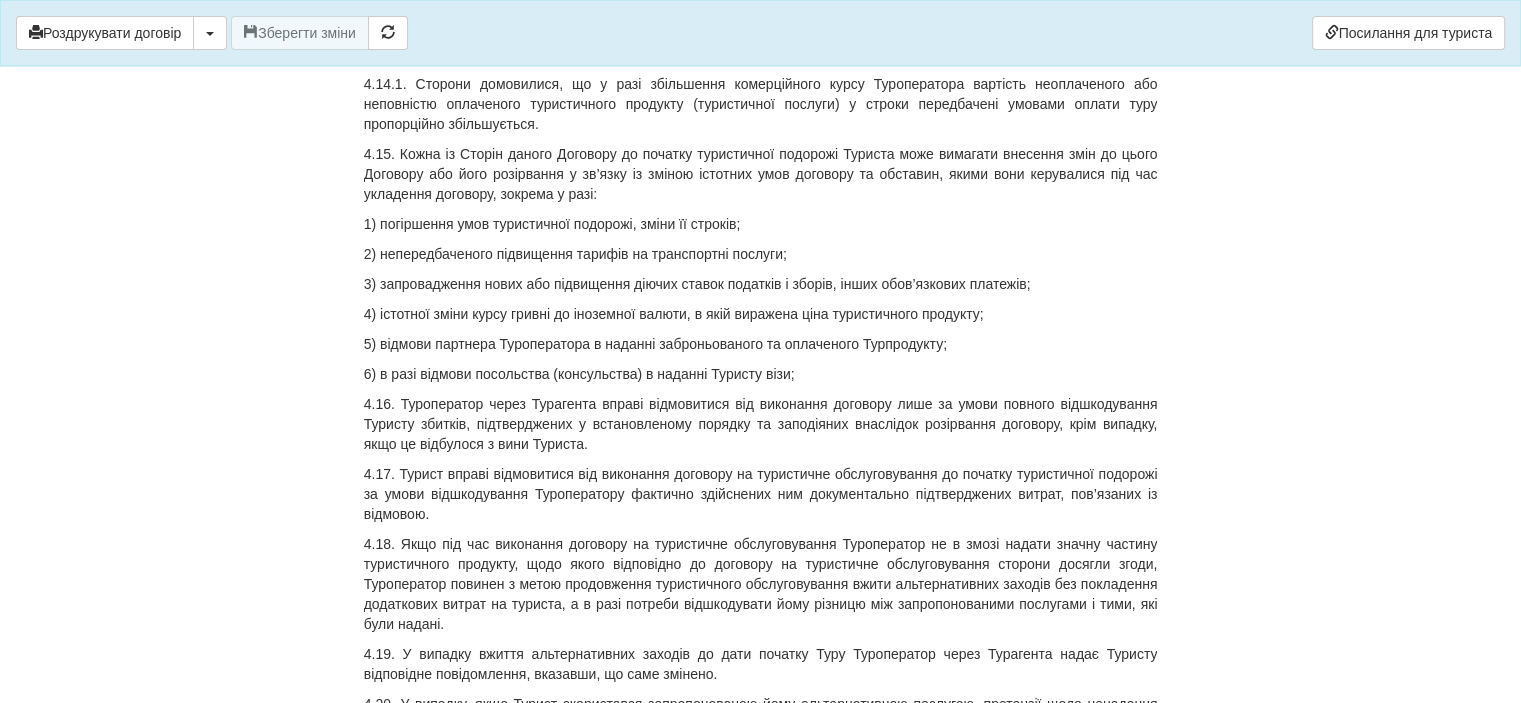 scroll, scrollTop: 5000, scrollLeft: 0, axis: vertical 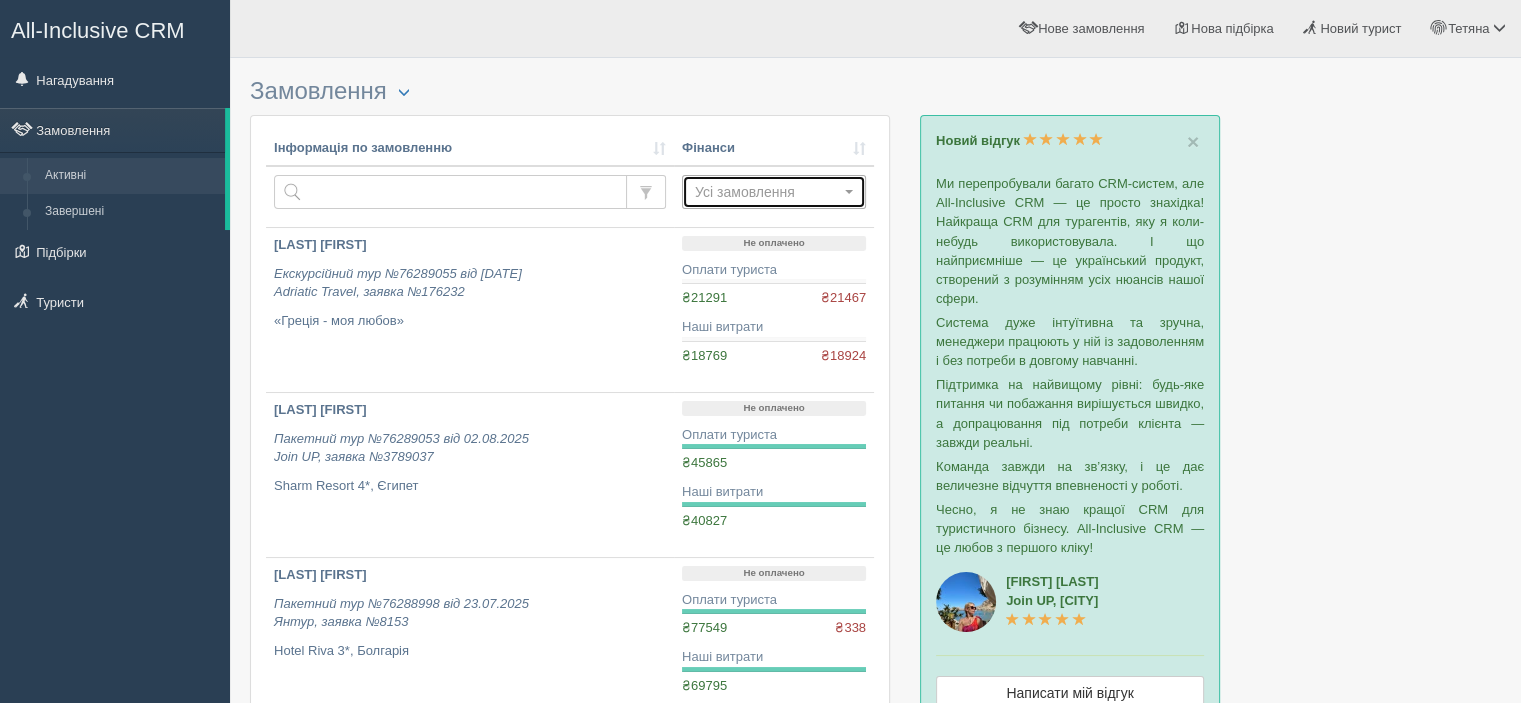 click on "Усі замовлення" at bounding box center (767, 192) 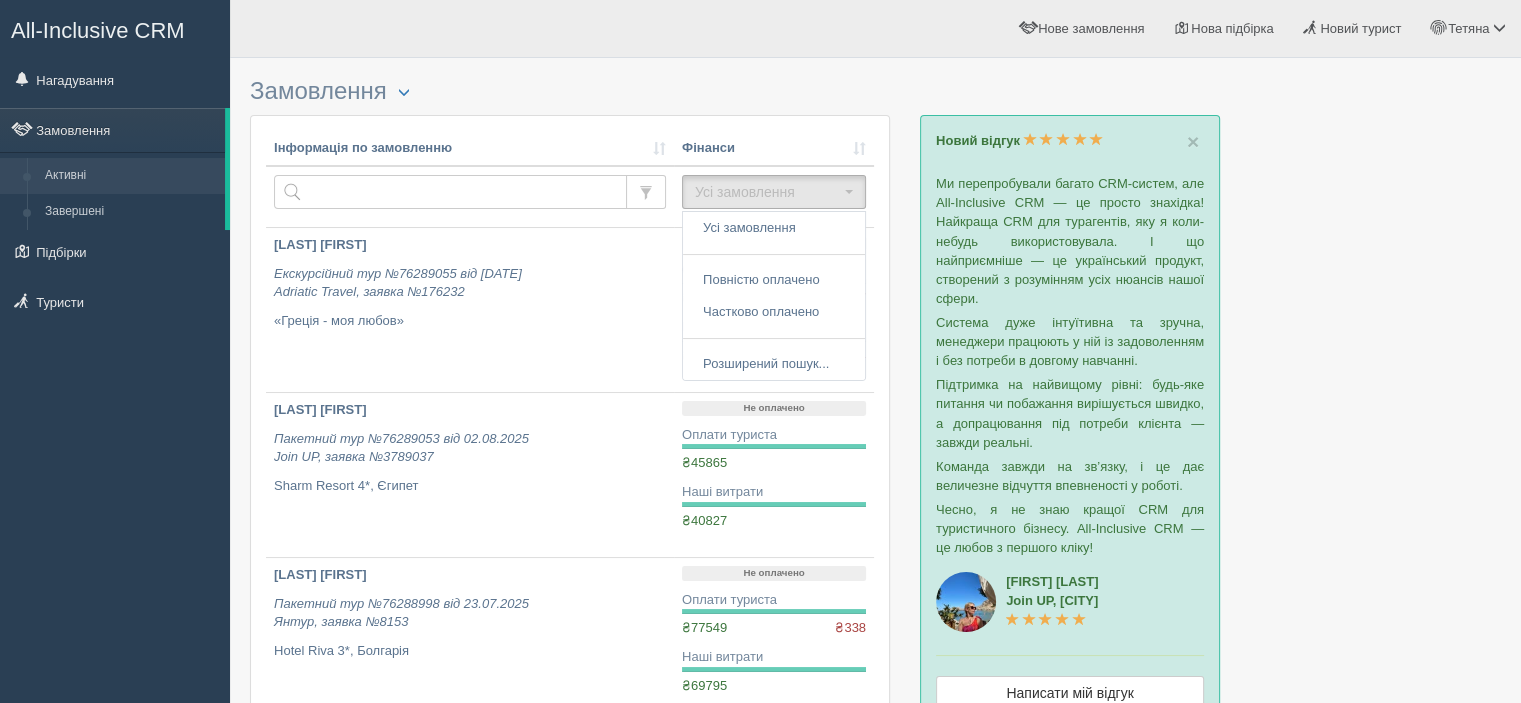 click on "Замовлення
Турист в офісі
Розширений пошук..." at bounding box center [570, 91] 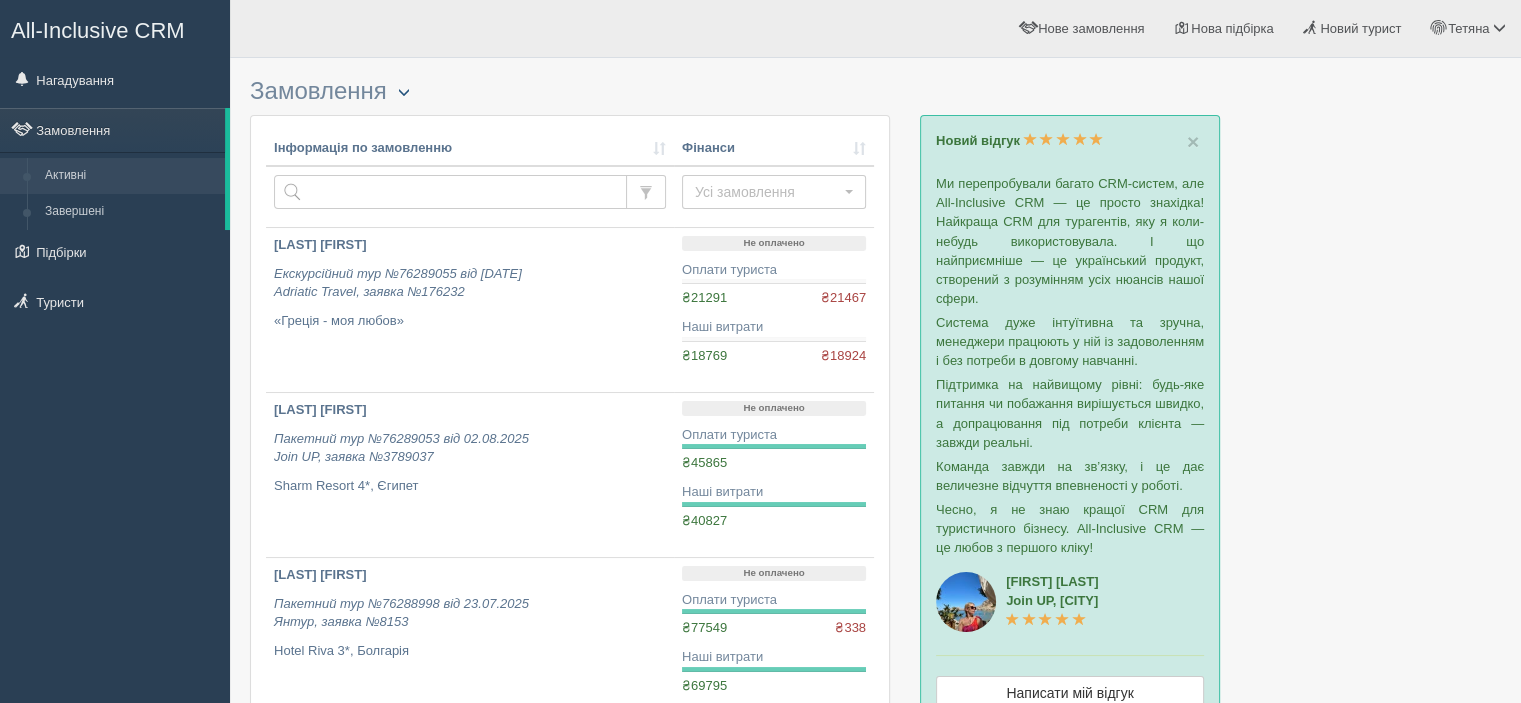 click at bounding box center [404, 92] 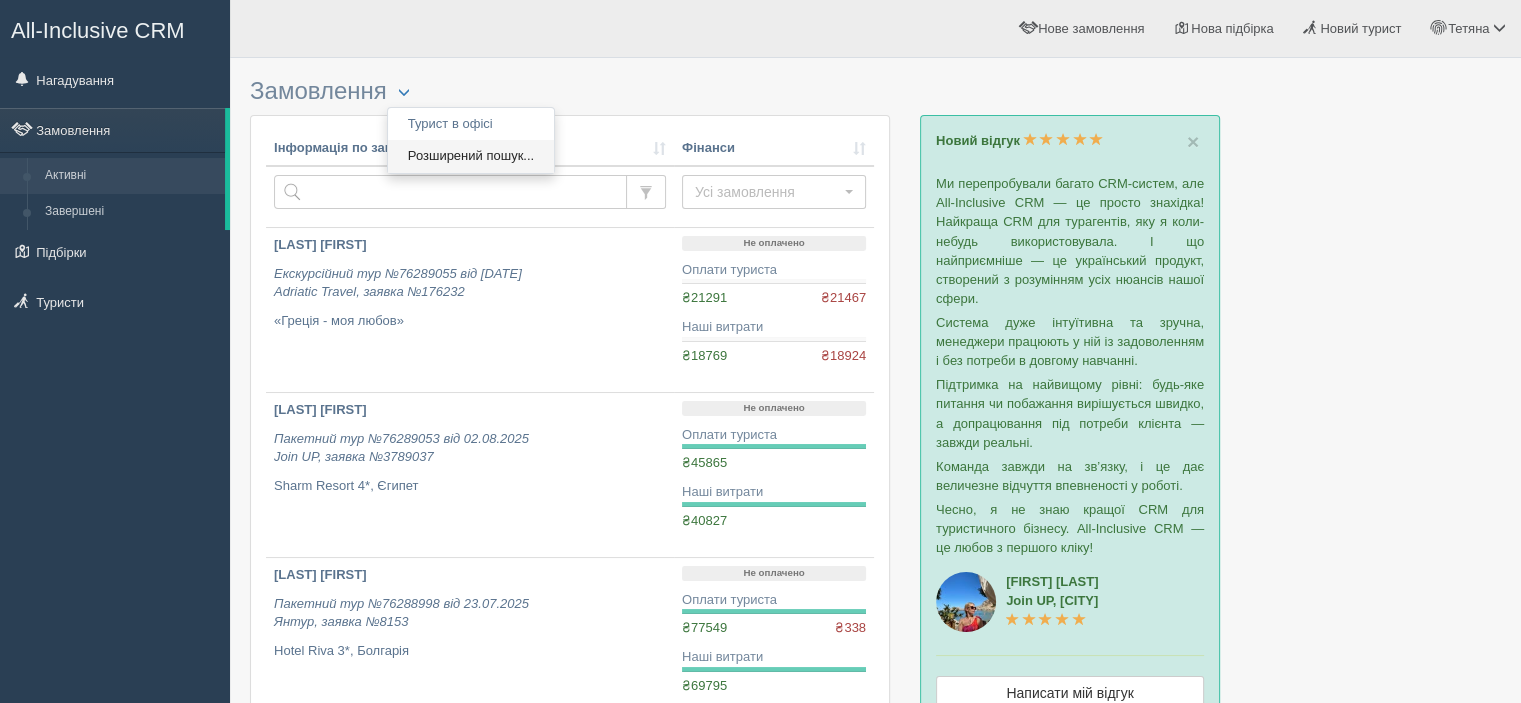 click on "Розширений пошук..." at bounding box center [471, 156] 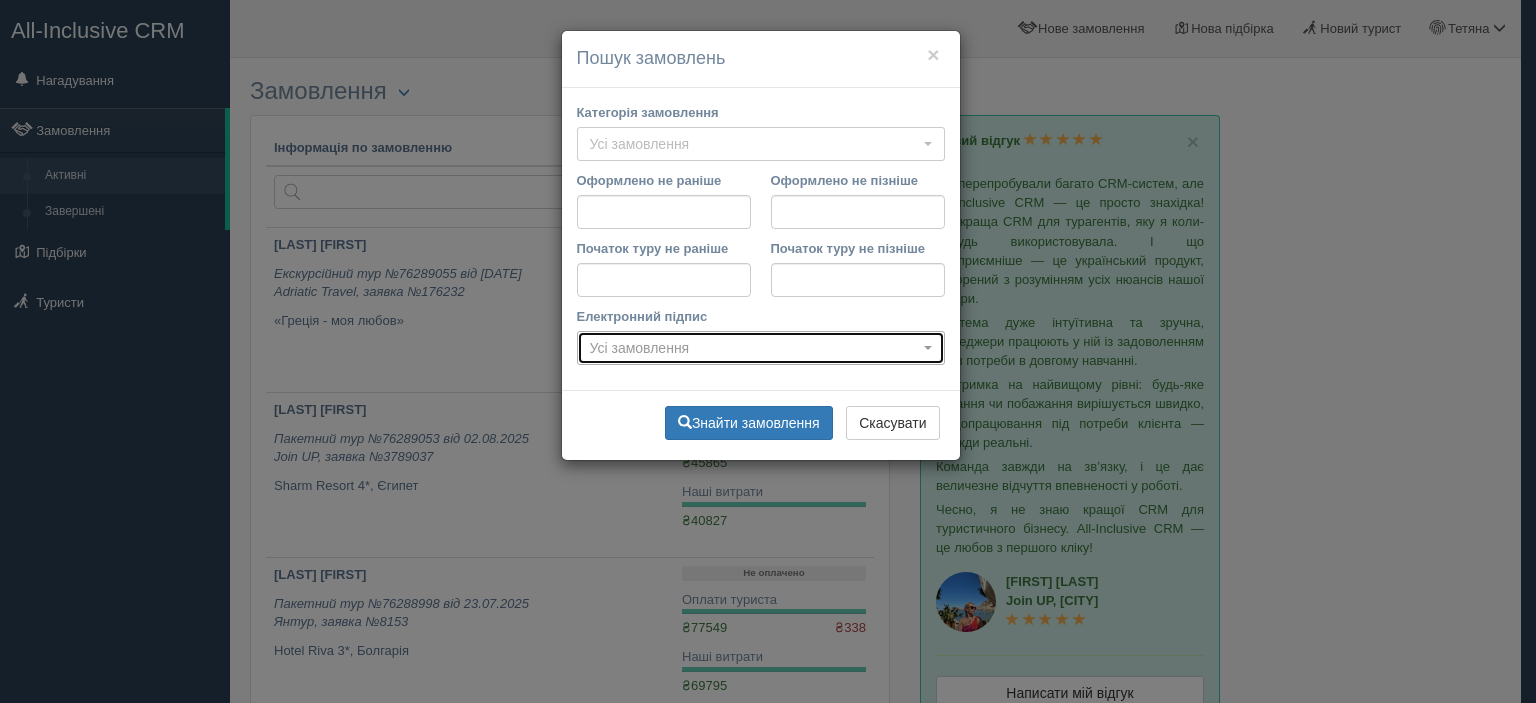 click on "Усі замовлення" at bounding box center [754, 348] 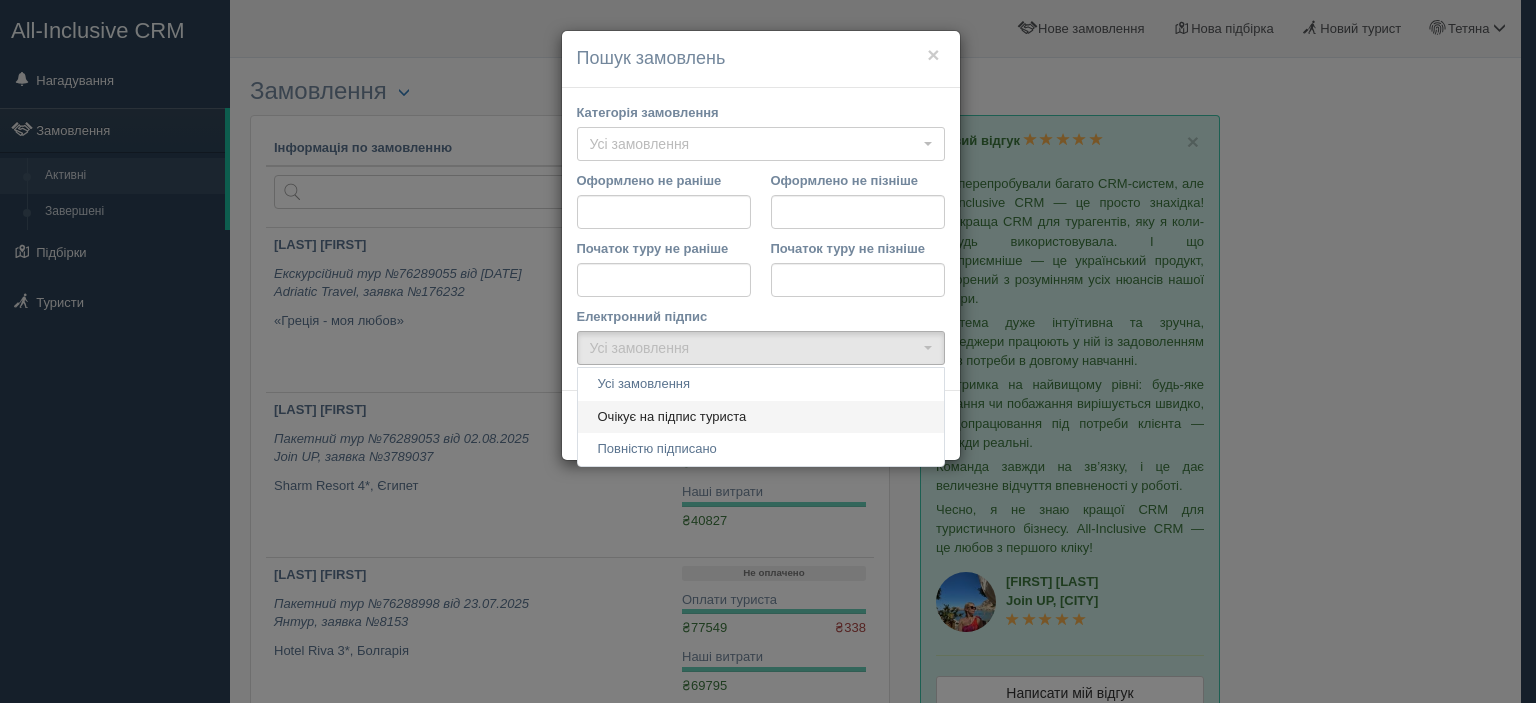 click on "Очікує на підпис туриста" at bounding box center [672, 417] 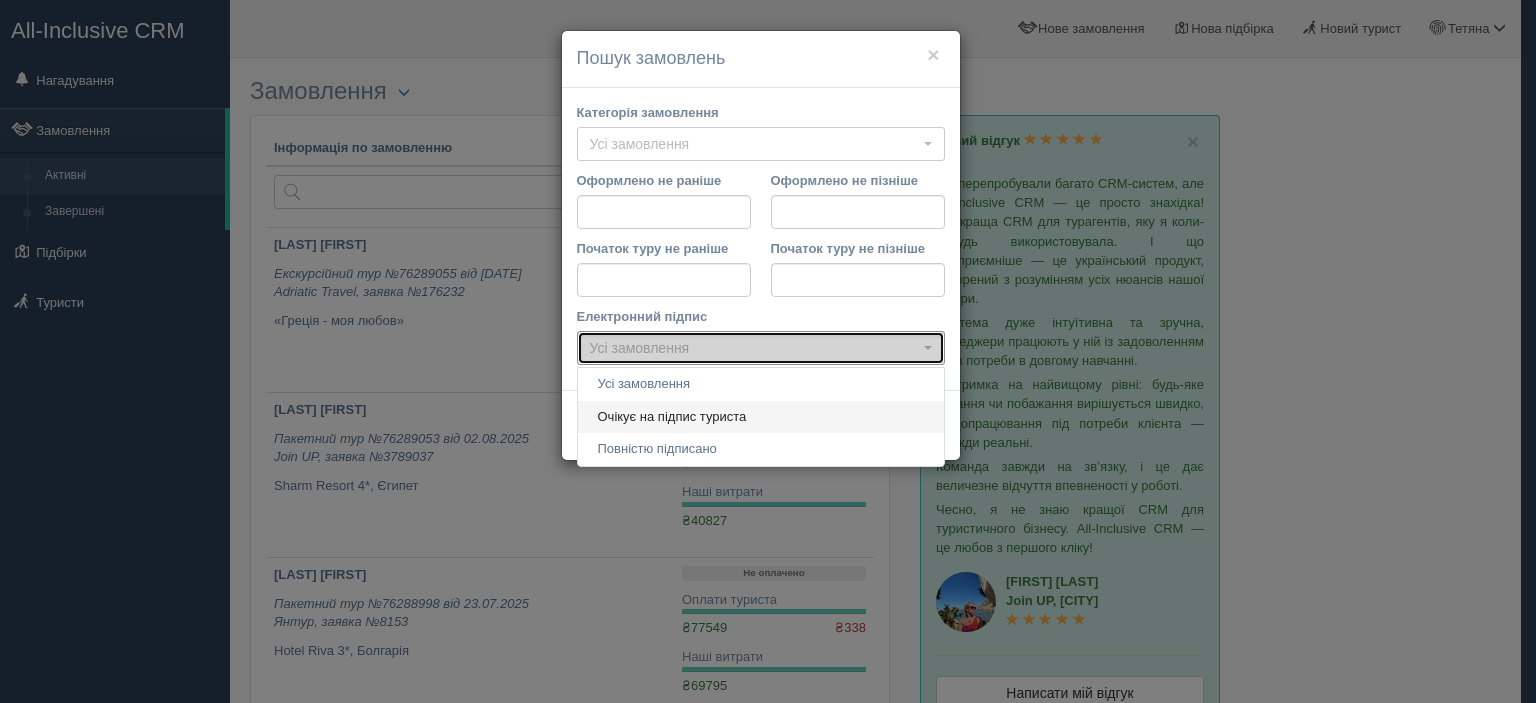 select on "agency_signed" 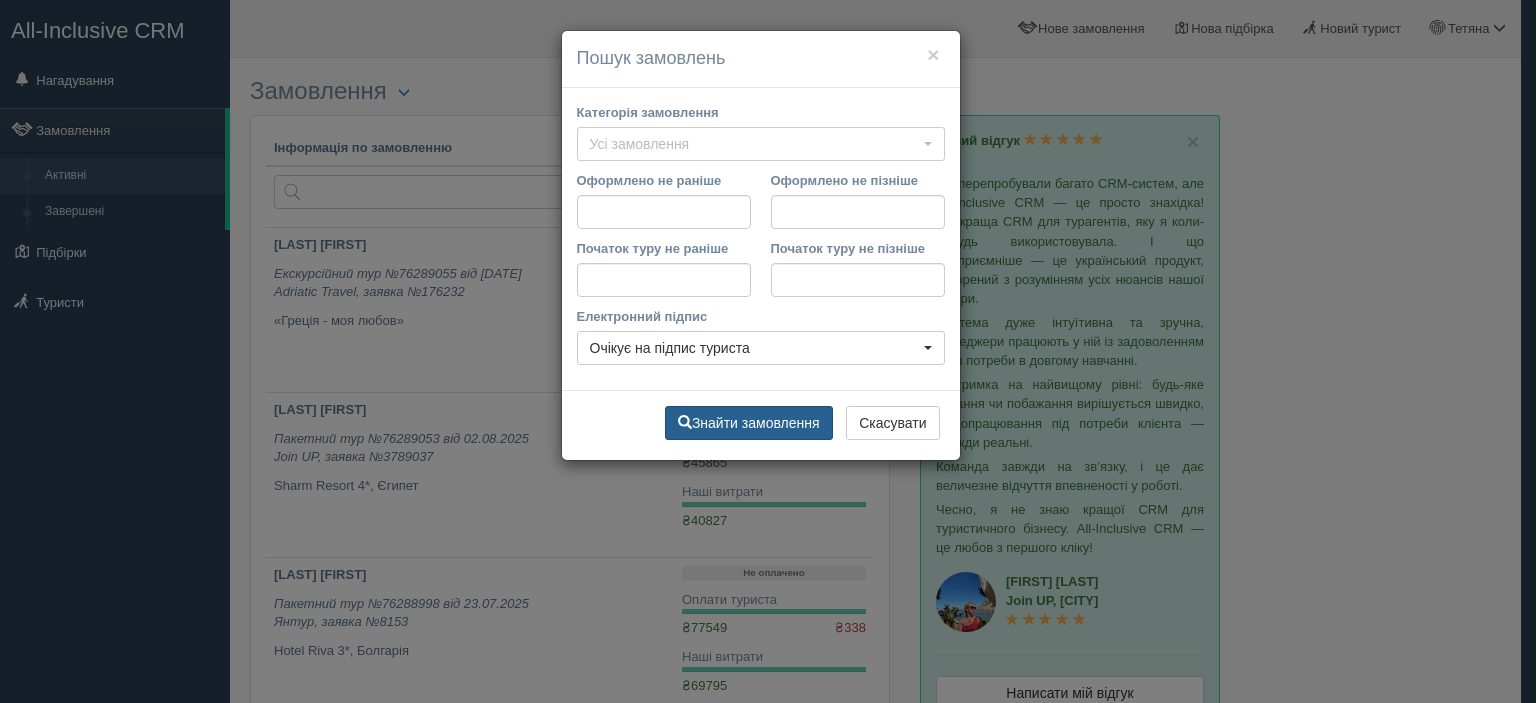 click on "Знайти замовлення" at bounding box center [749, 423] 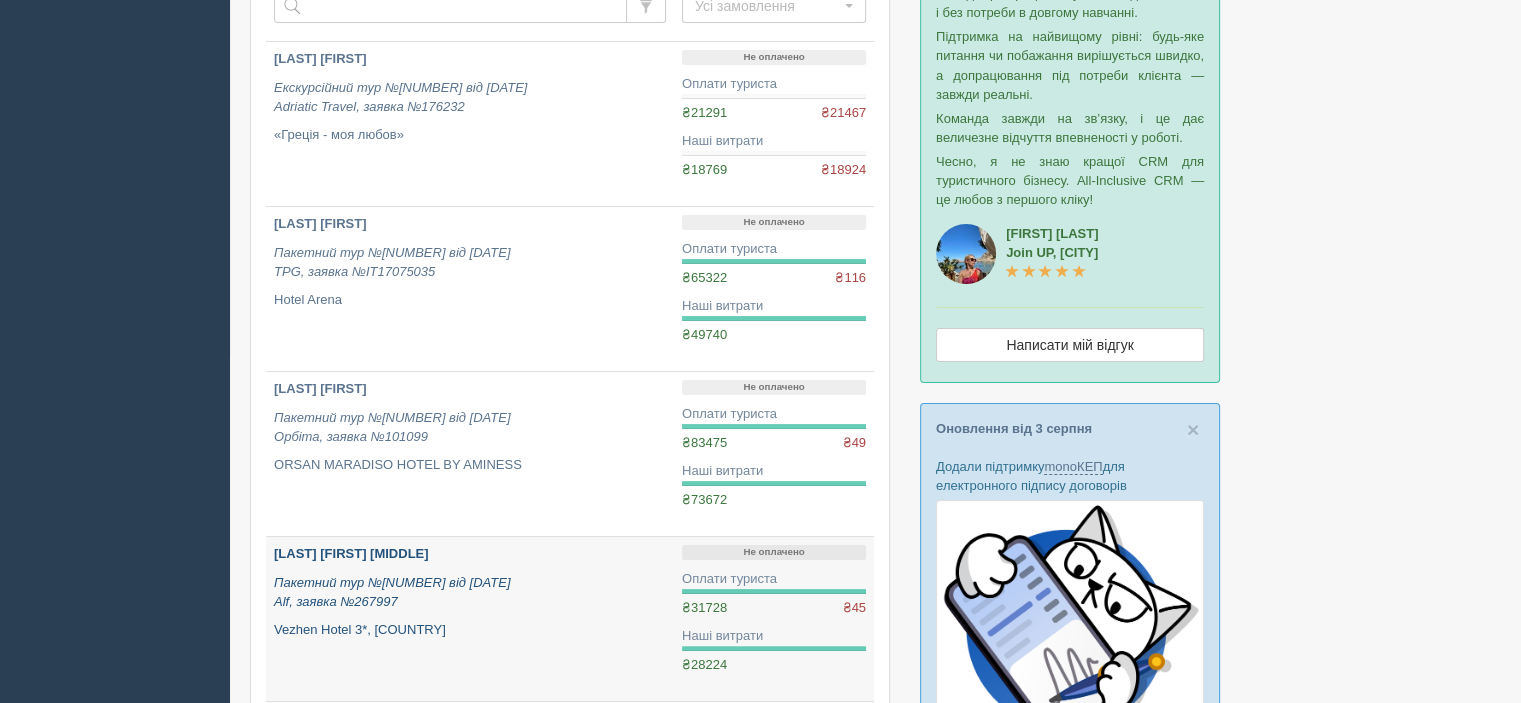 scroll, scrollTop: 0, scrollLeft: 0, axis: both 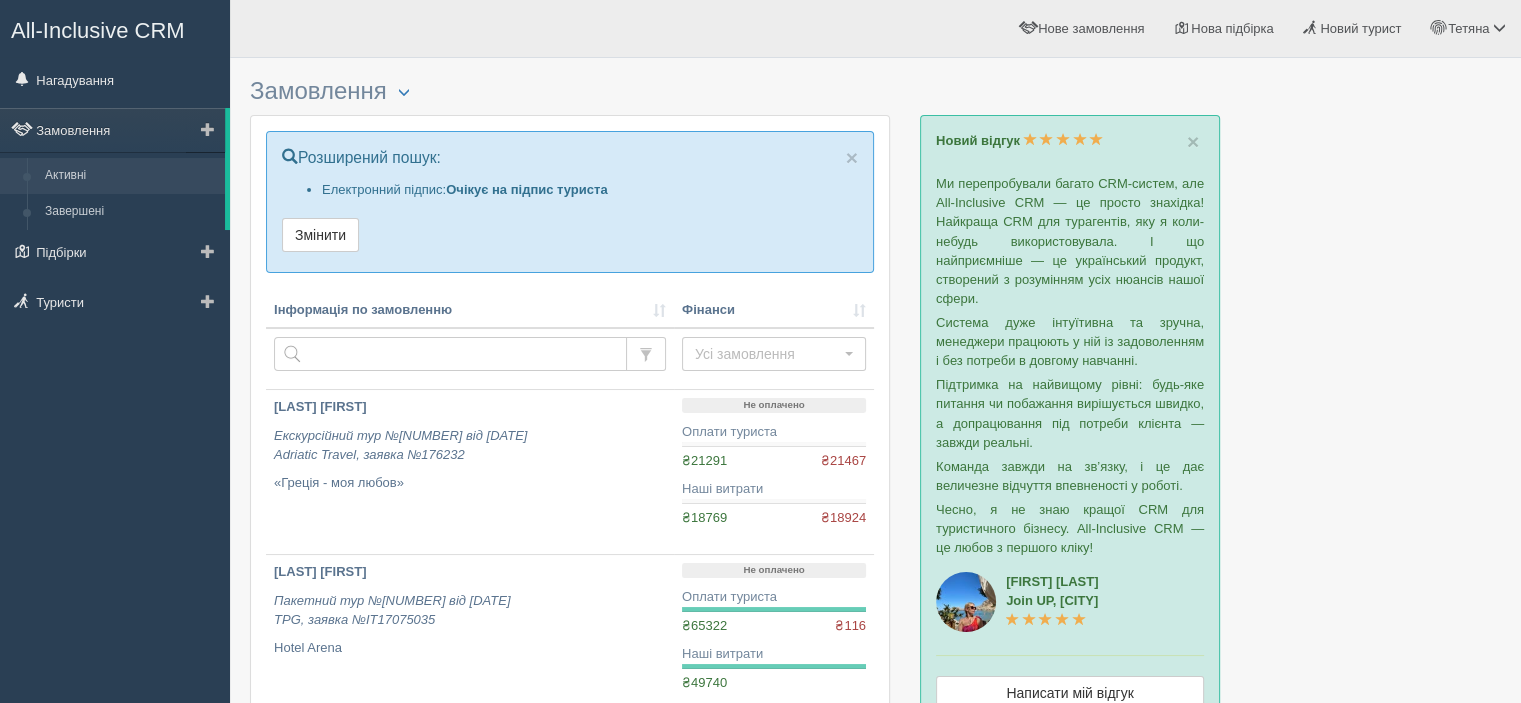 click on "Активні" at bounding box center (130, 176) 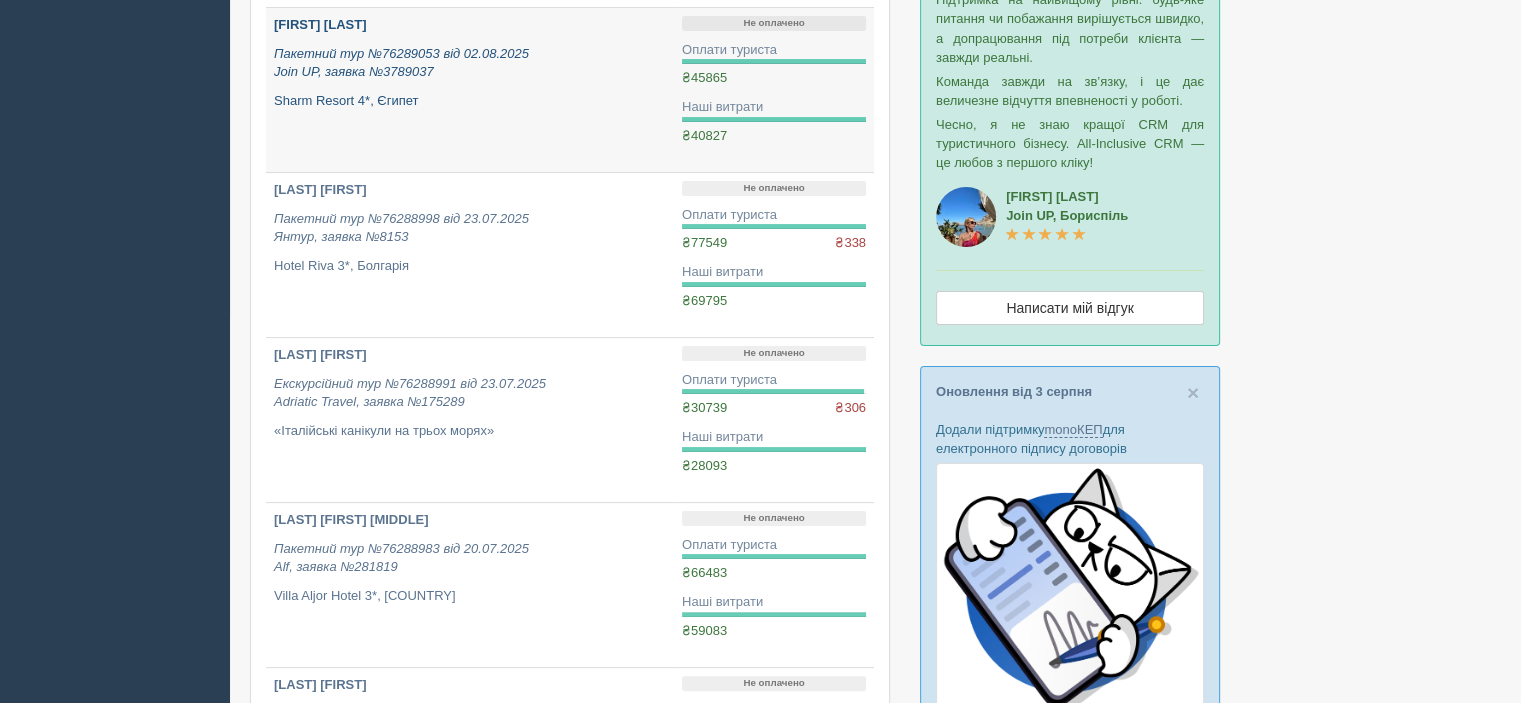 scroll, scrollTop: 0, scrollLeft: 0, axis: both 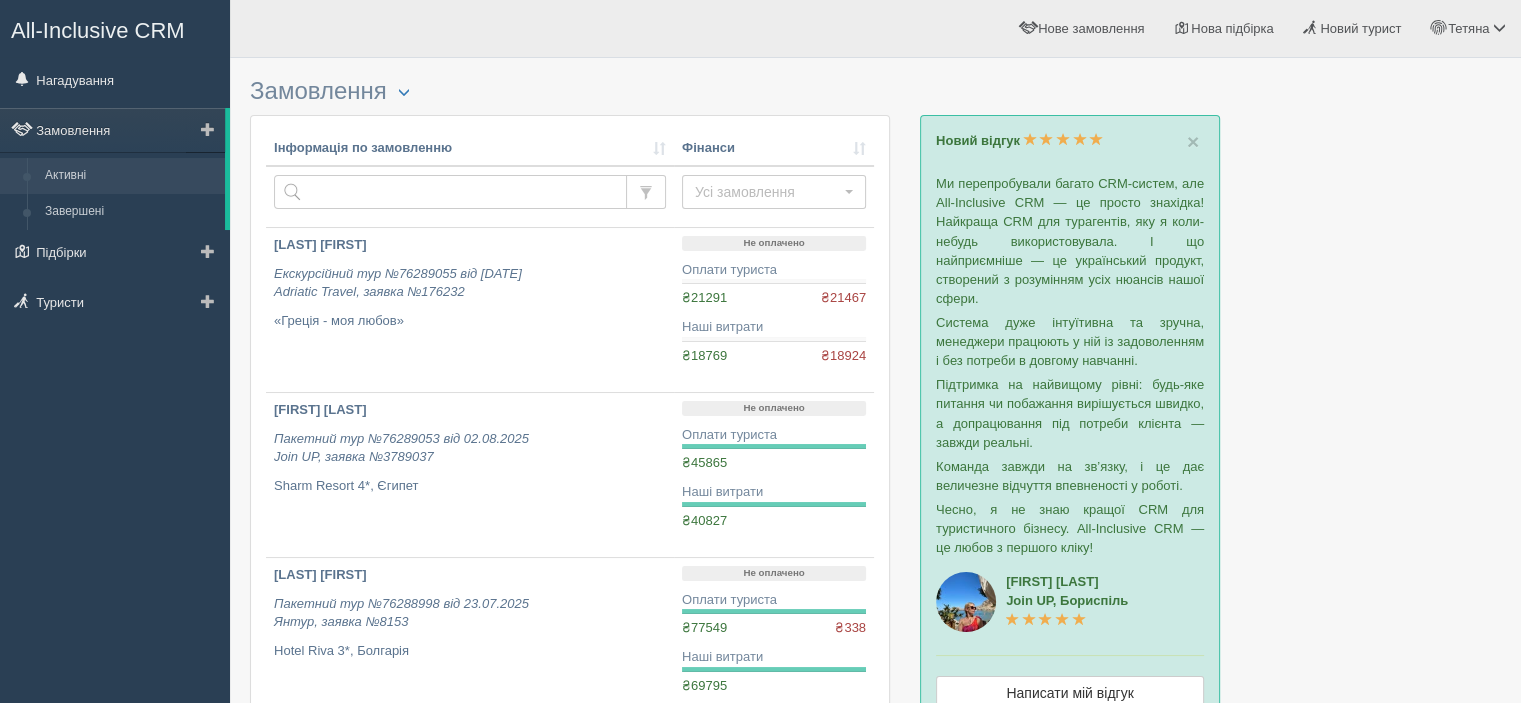 click on "Активні" at bounding box center (130, 176) 